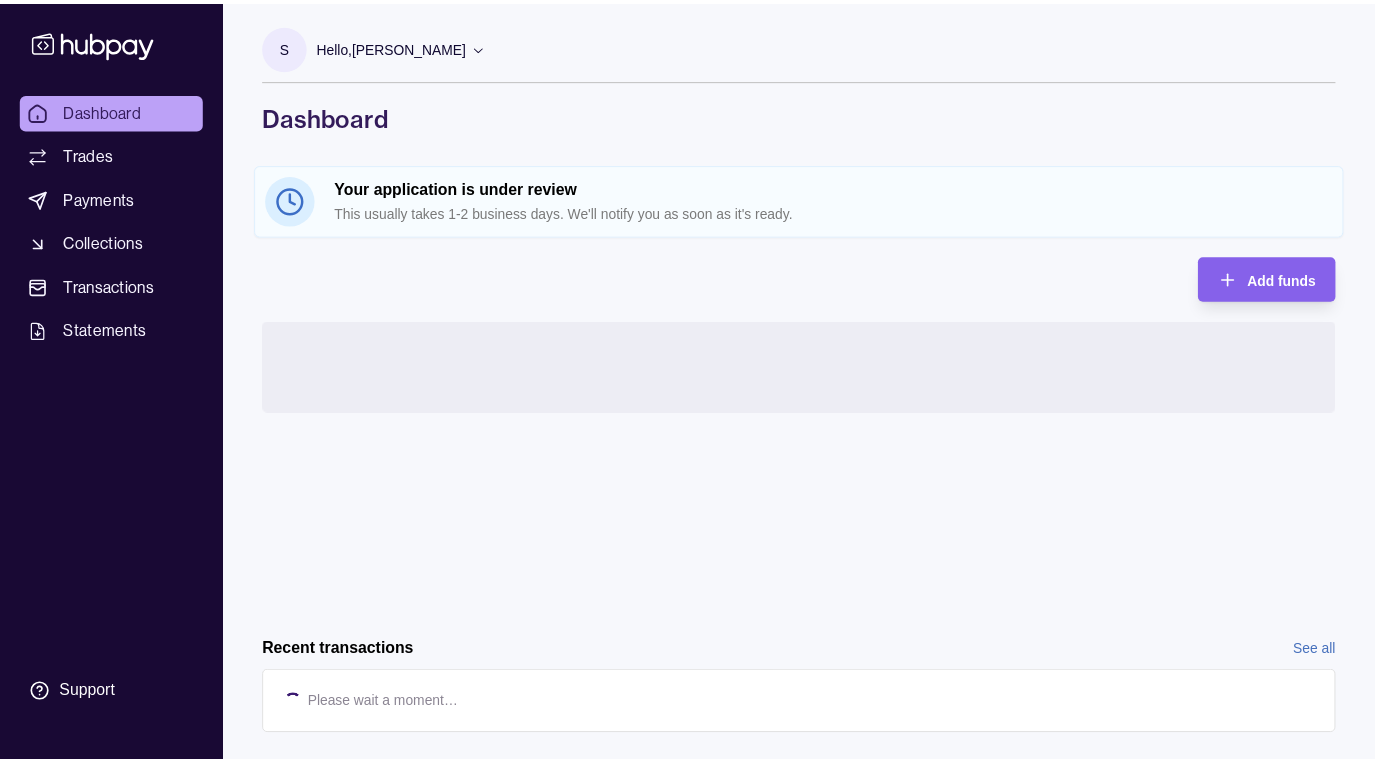 scroll, scrollTop: 0, scrollLeft: 0, axis: both 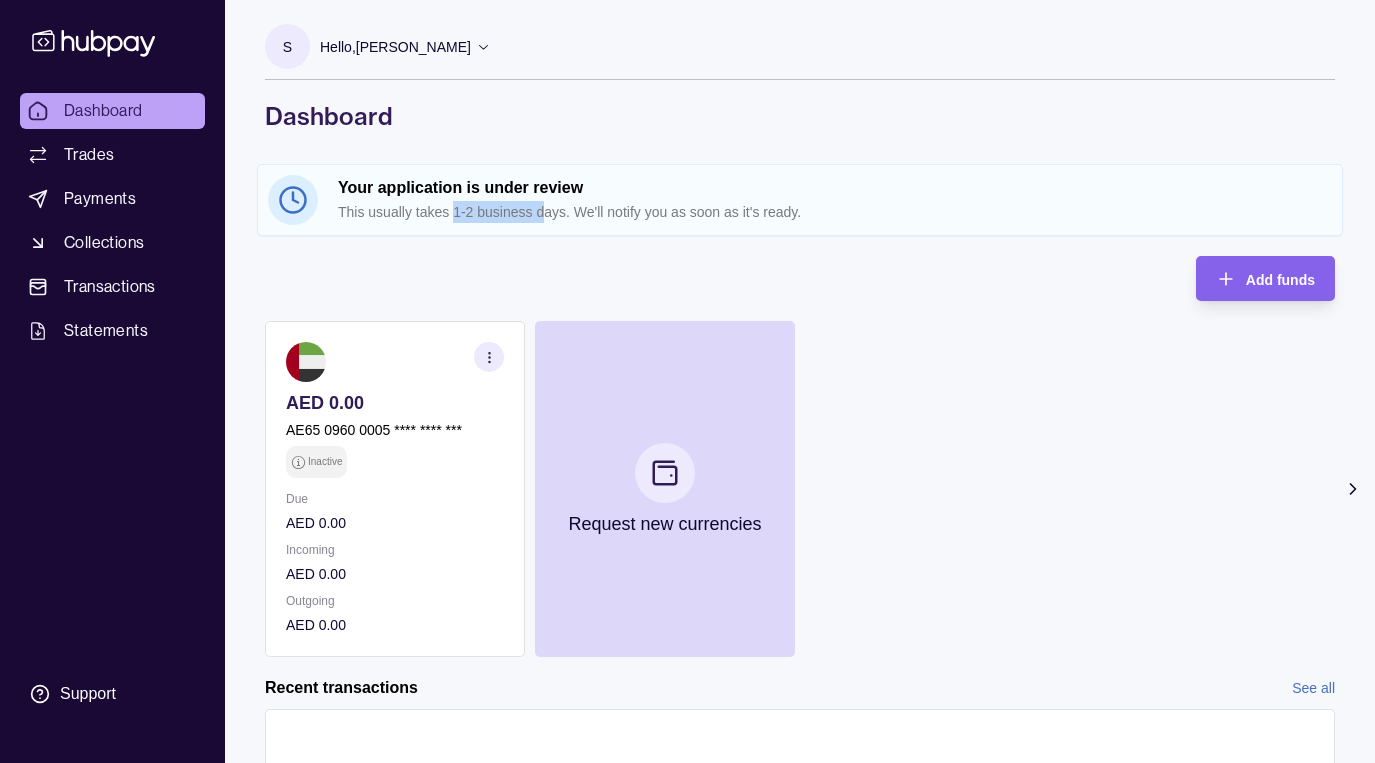 drag, startPoint x: 454, startPoint y: 213, endPoint x: 543, endPoint y: 209, distance: 89.08984 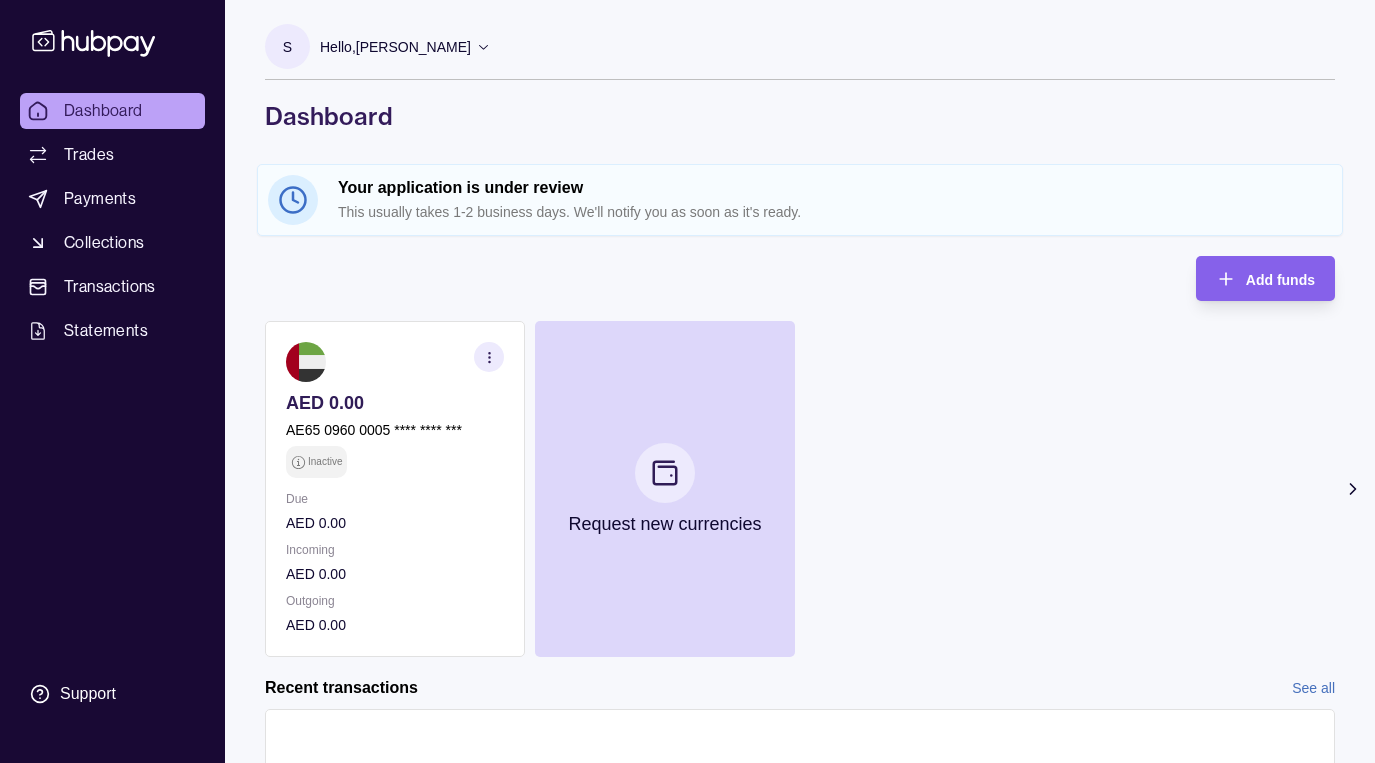 click on "Add funds AED 0.00 AE65 0960 0005 **** **** *** Inactive Due AED 0.00 Incoming AED 0.00 Outgoing AED 0.00 Request new currencies" at bounding box center [800, 456] 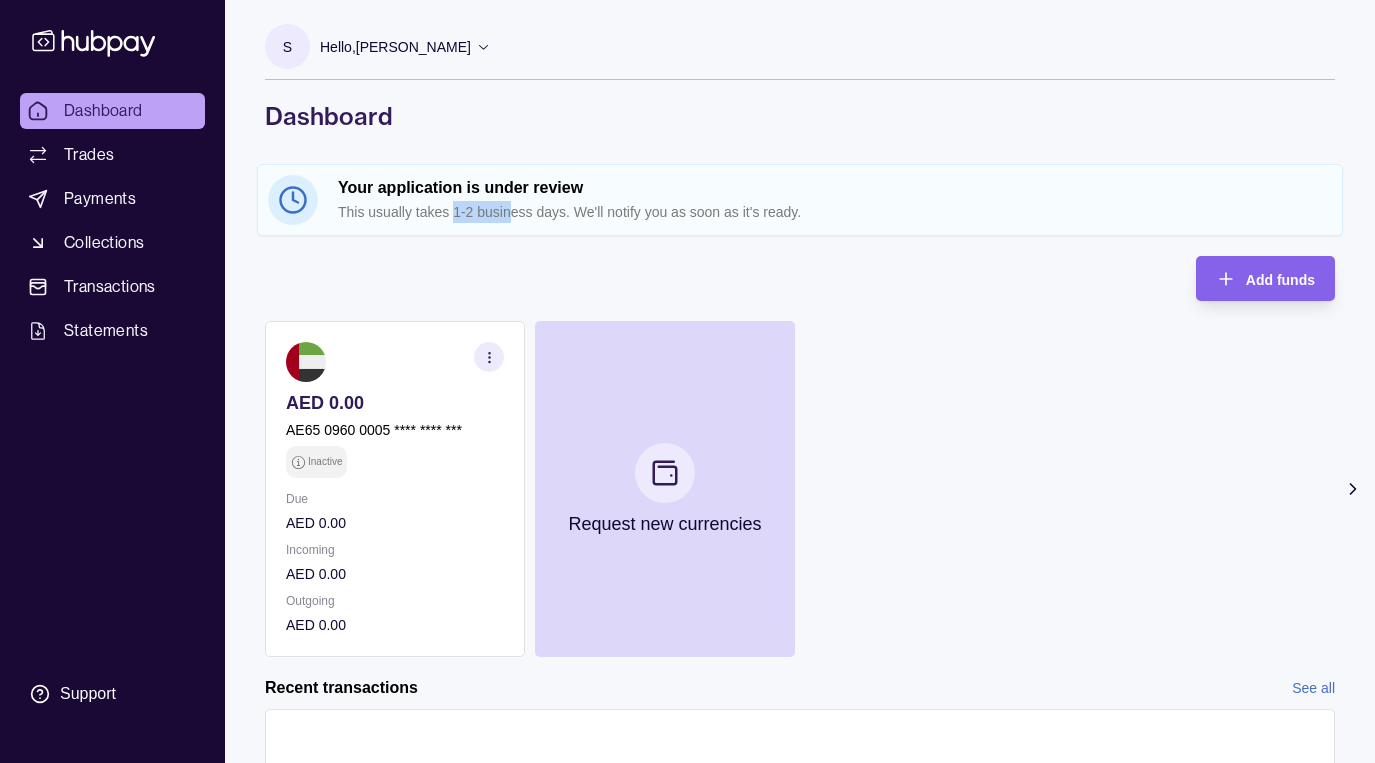 drag, startPoint x: 454, startPoint y: 212, endPoint x: 510, endPoint y: 219, distance: 56.435802 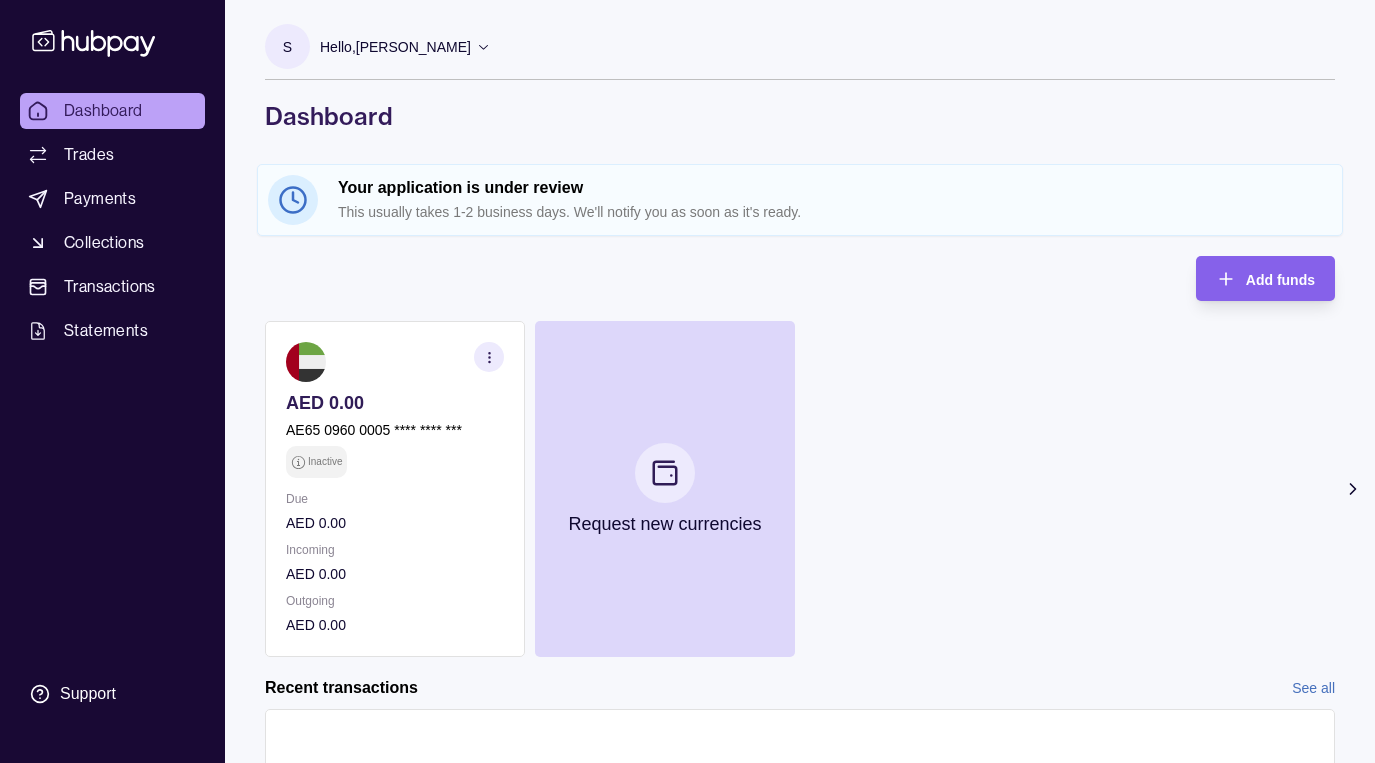 click on "Add funds AED 0.00 AE65 0960 0005 **** **** *** Inactive Due AED 0.00 Incoming AED 0.00 Outgoing AED 0.00 Request new currencies" at bounding box center (800, 456) 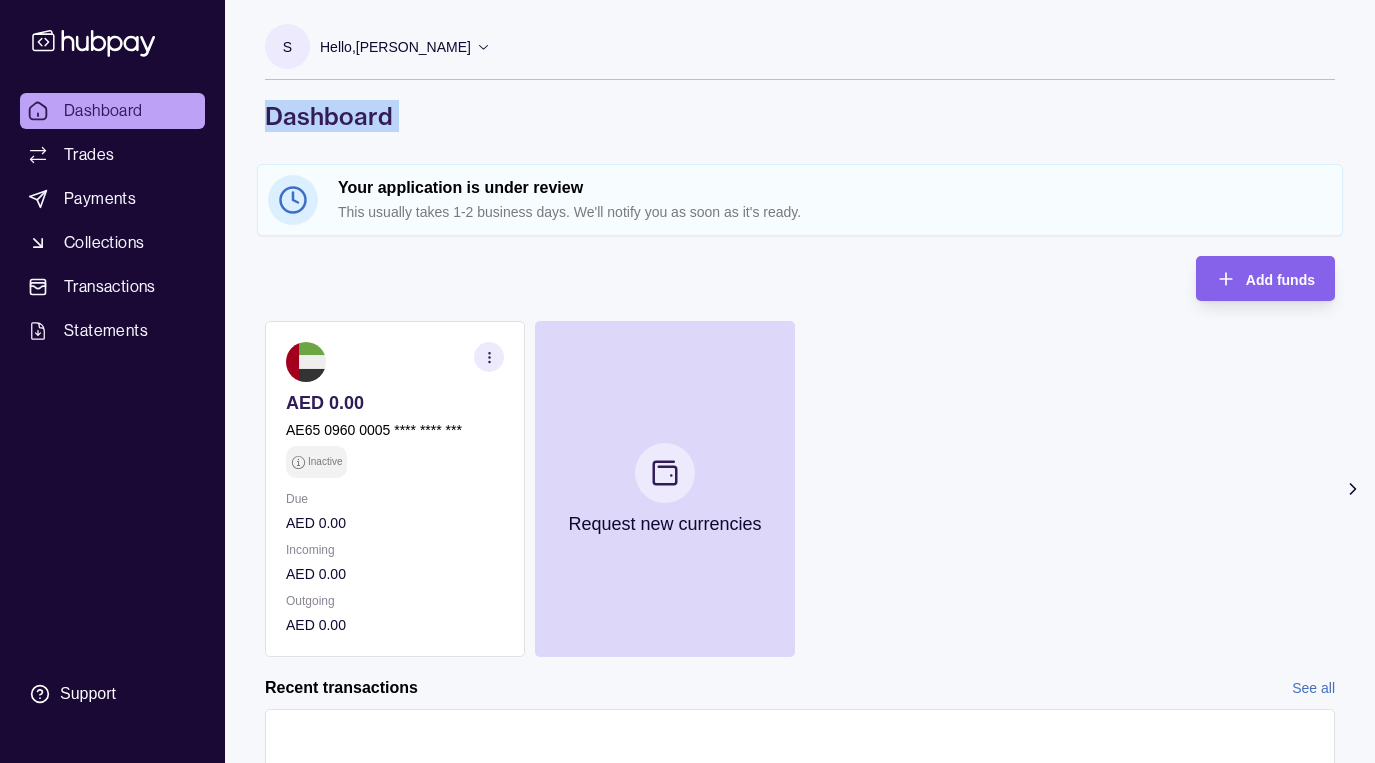 drag, startPoint x: 273, startPoint y: 112, endPoint x: 352, endPoint y: 144, distance: 85.23497 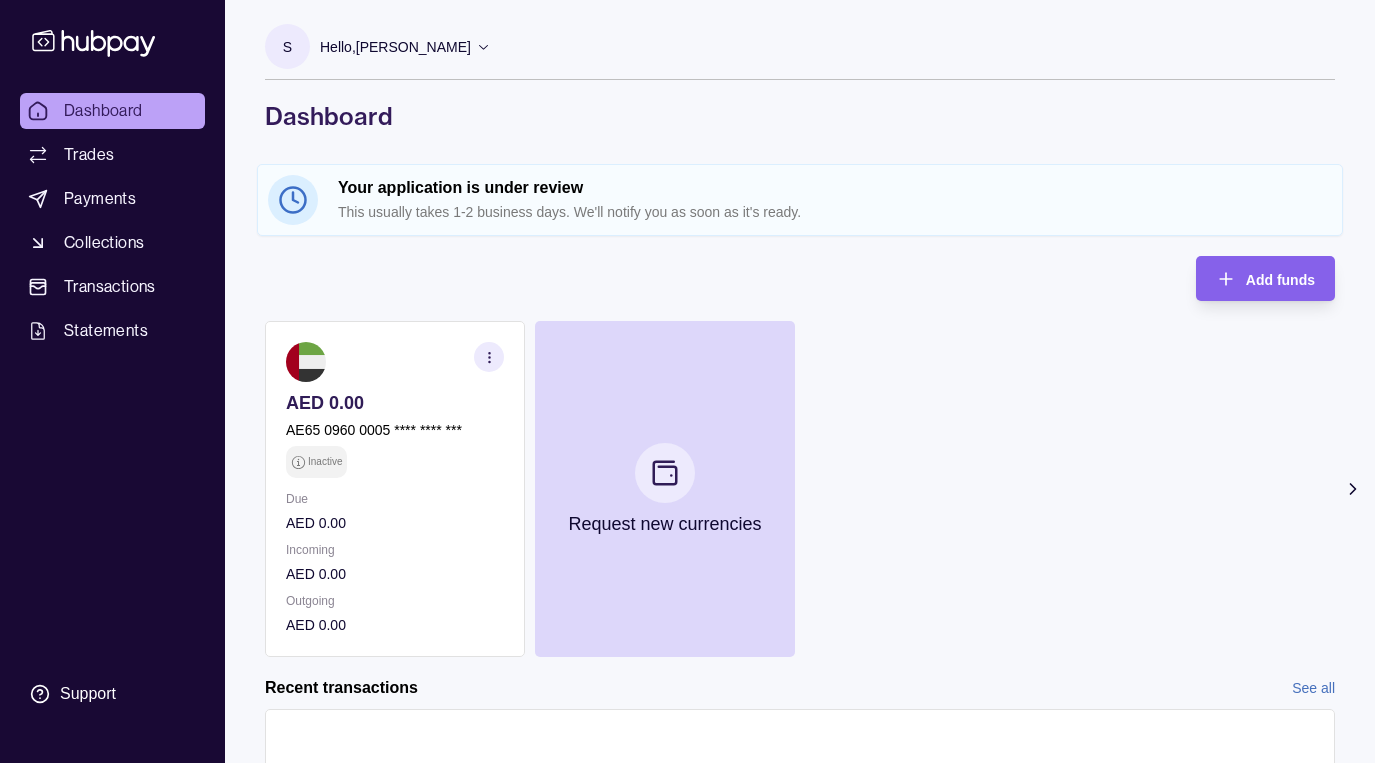 click on "Add funds AED 0.00 AE65 0960 0005 **** **** *** Inactive Due AED 0.00 Incoming AED 0.00 Outgoing AED 0.00 Request new currencies" at bounding box center (800, 456) 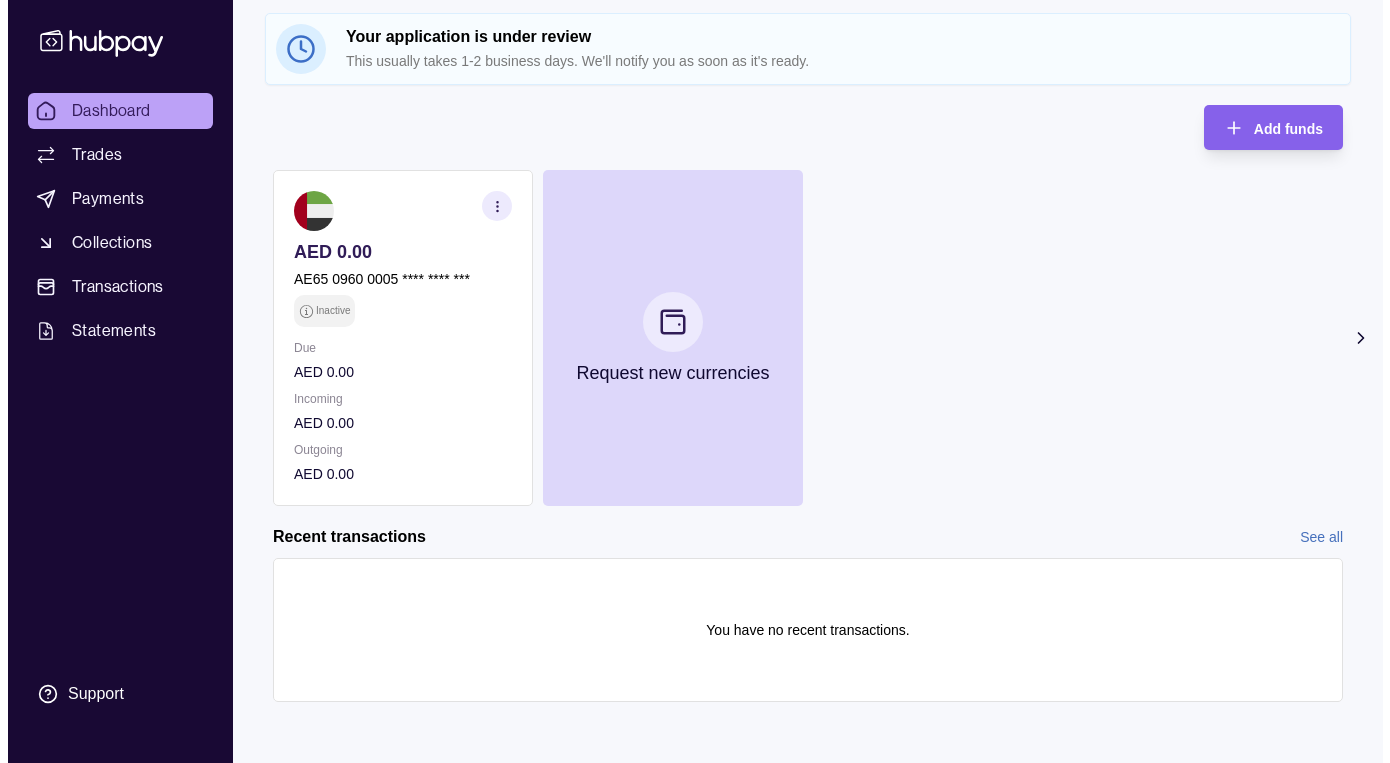 scroll, scrollTop: 154, scrollLeft: 0, axis: vertical 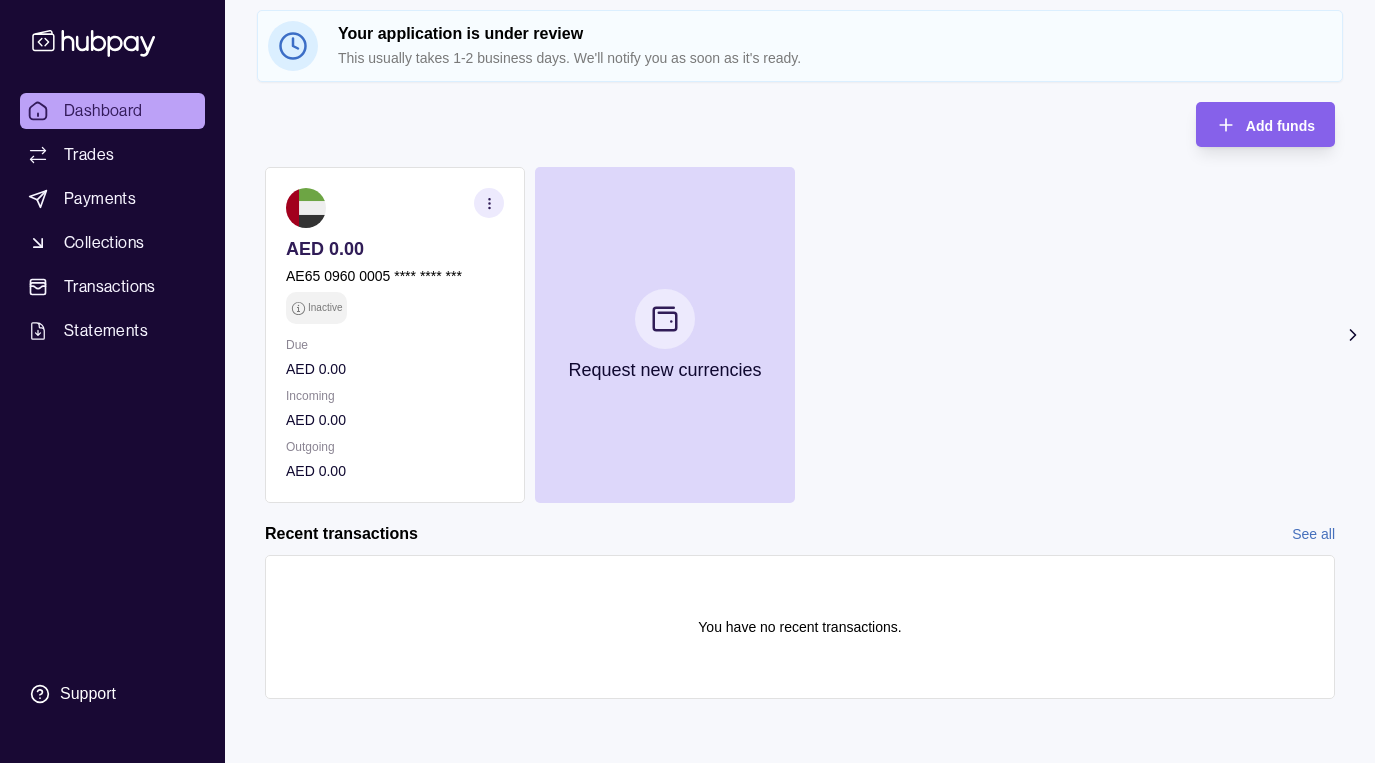 click on "AED 0.00 AE65 0960 0005 **** **** *** Inactive Due AED 0.00 Incoming AED 0.00 Outgoing AED 0.00 Request new currencies" at bounding box center [800, 335] 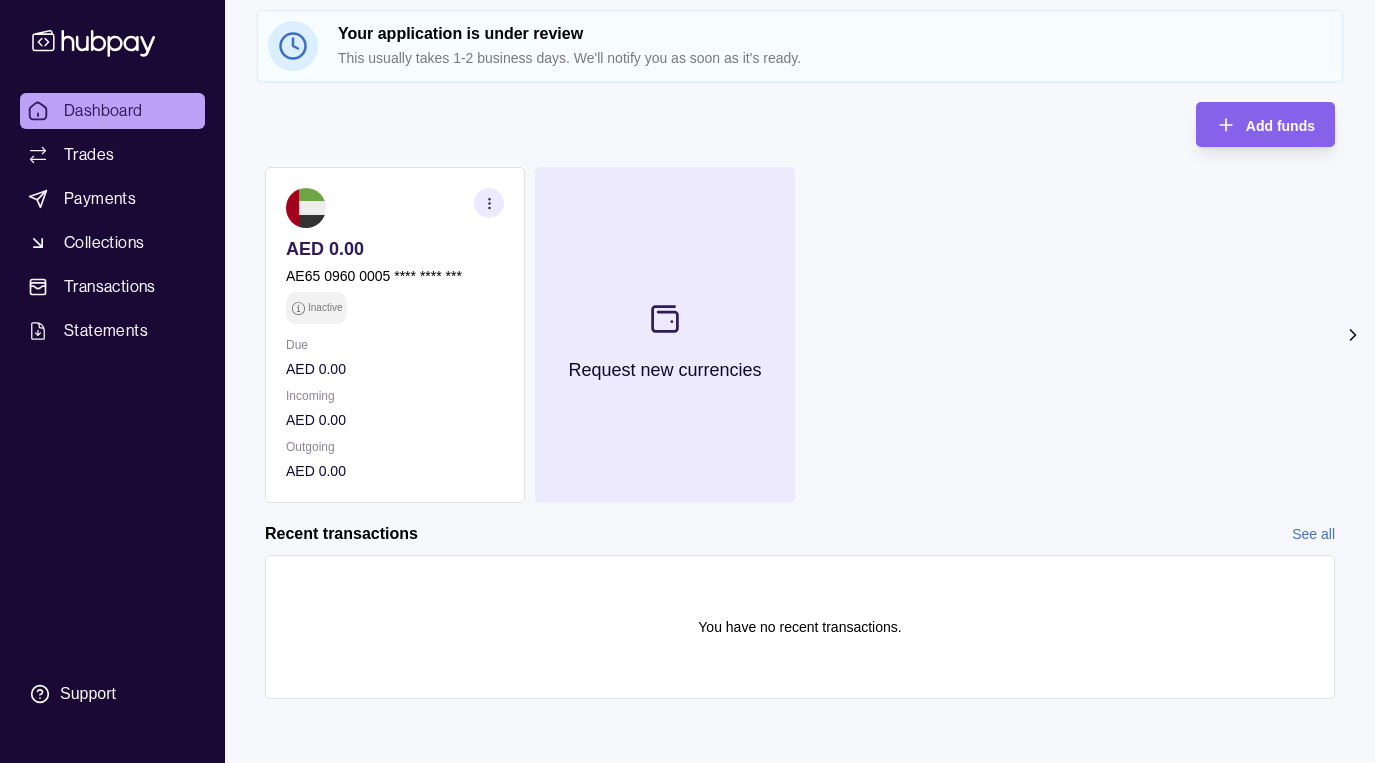 click 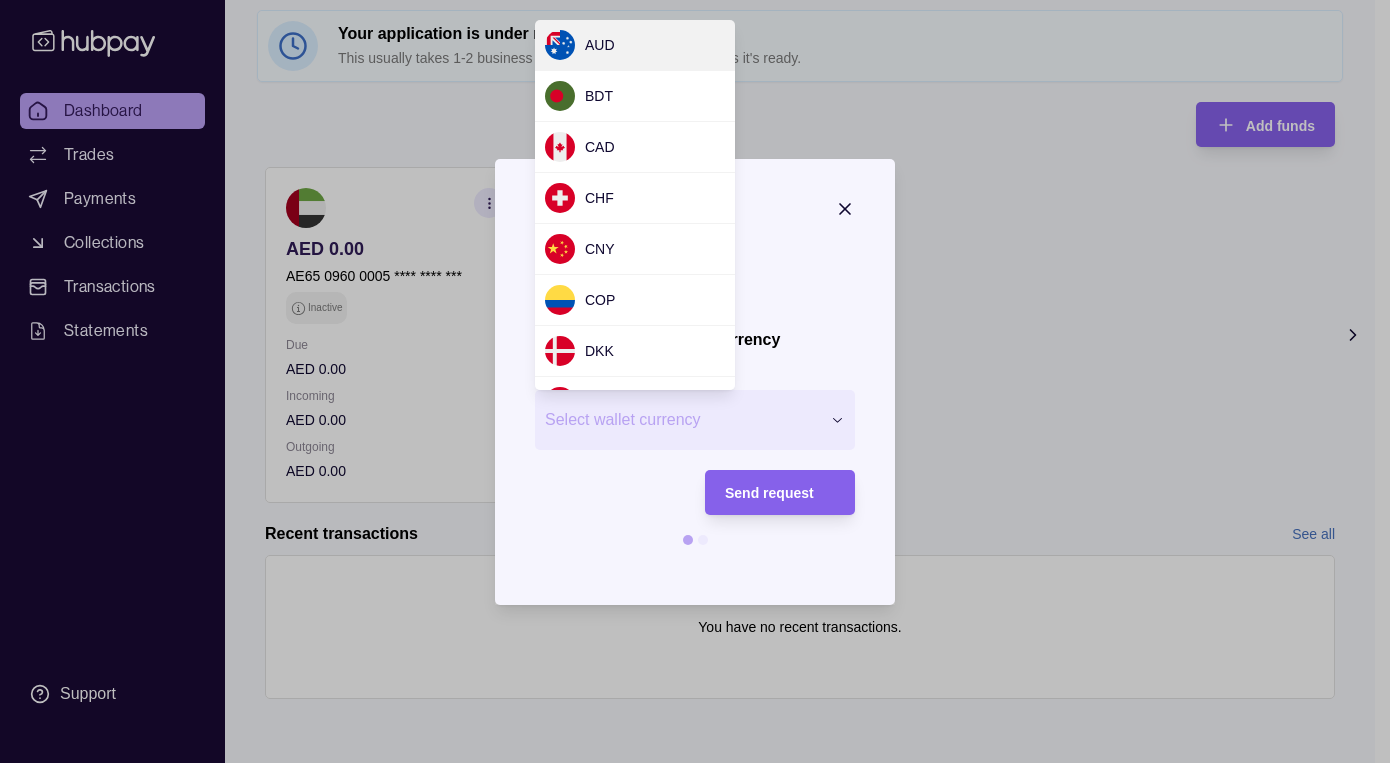 click on "Request new currency Wallet  * Select wallet currency *** *** *** *** *** *** *** *** *** *** *** *** *** *** *** *** *** *** *** *** *** *** *** *** *** *** *** *** *** *** *** *** *** *** *** *** *** *** *** *** *** *** *** *** *** Send request" at bounding box center [687, 763] 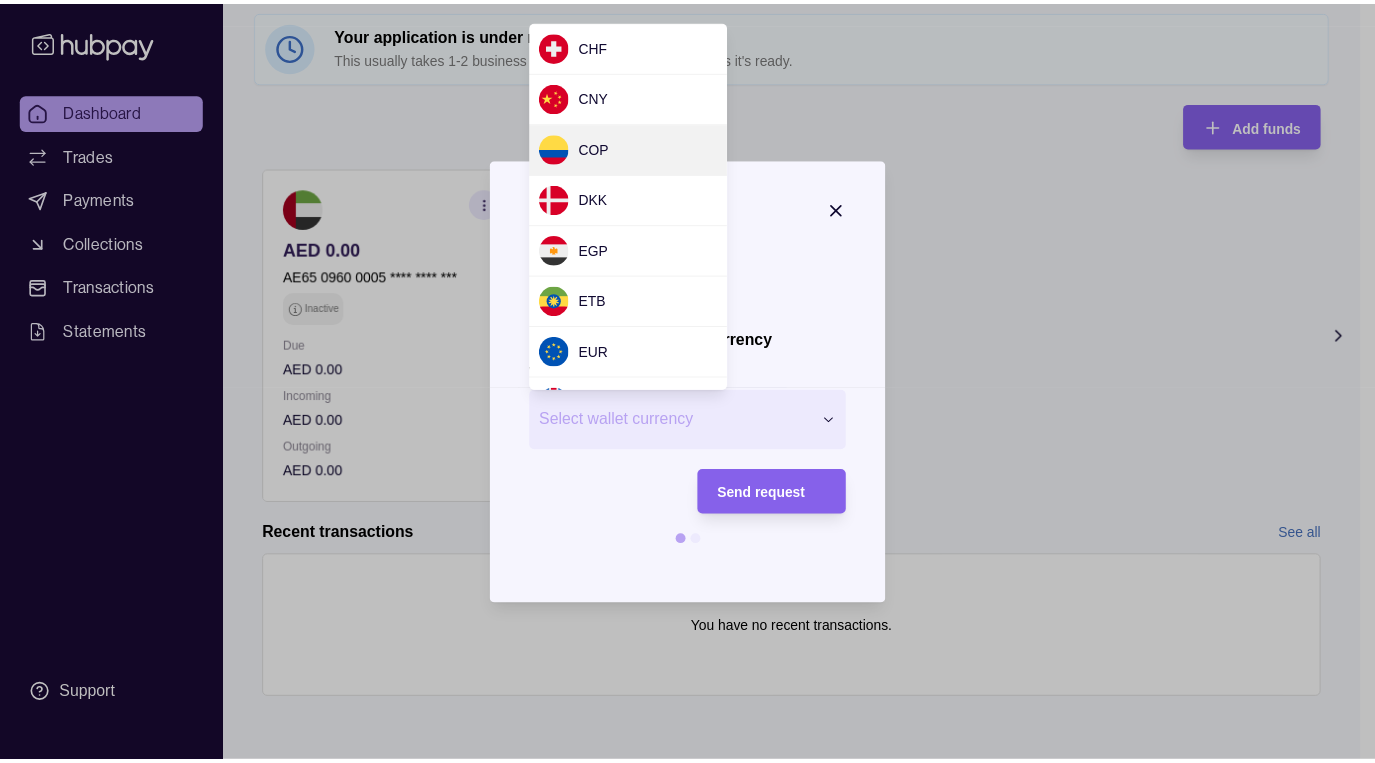 scroll, scrollTop: 200, scrollLeft: 0, axis: vertical 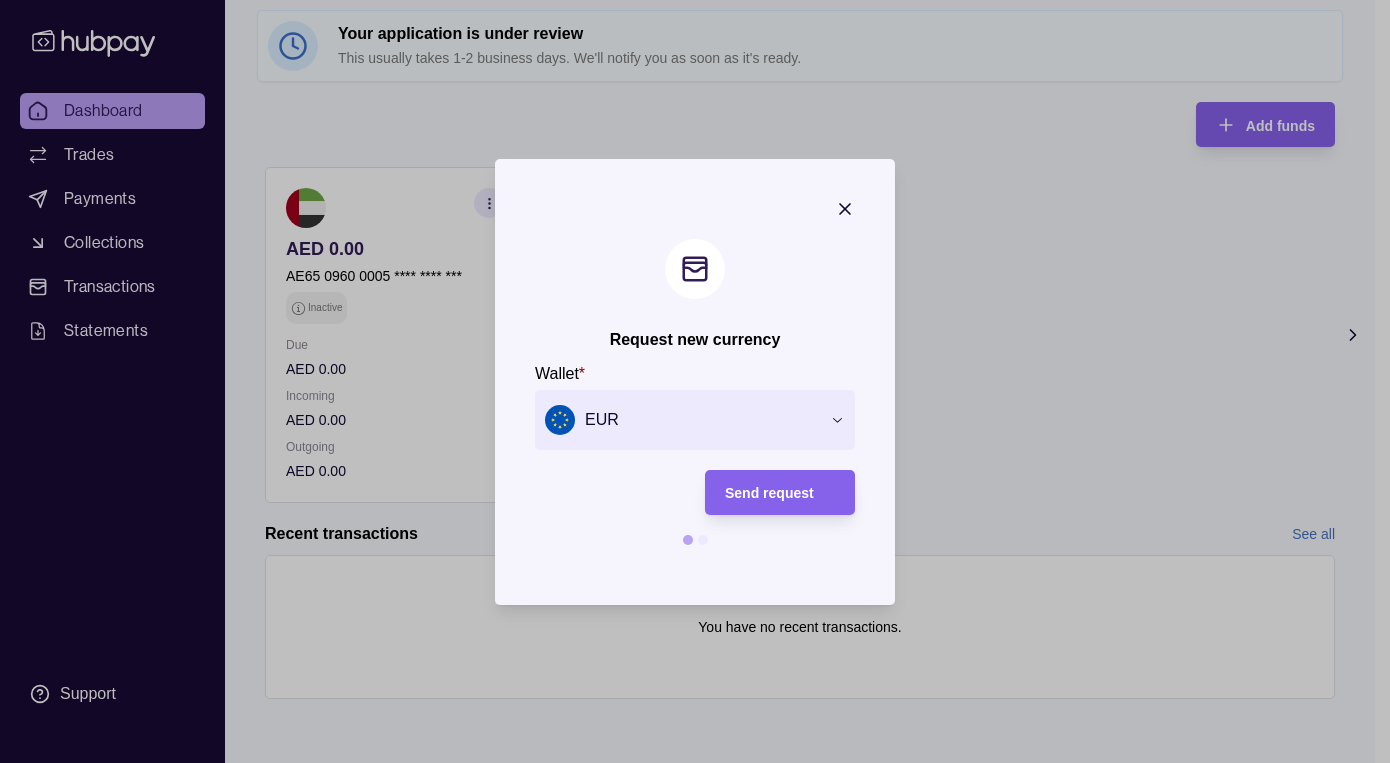 click on "Request new currency" at bounding box center (695, 340) 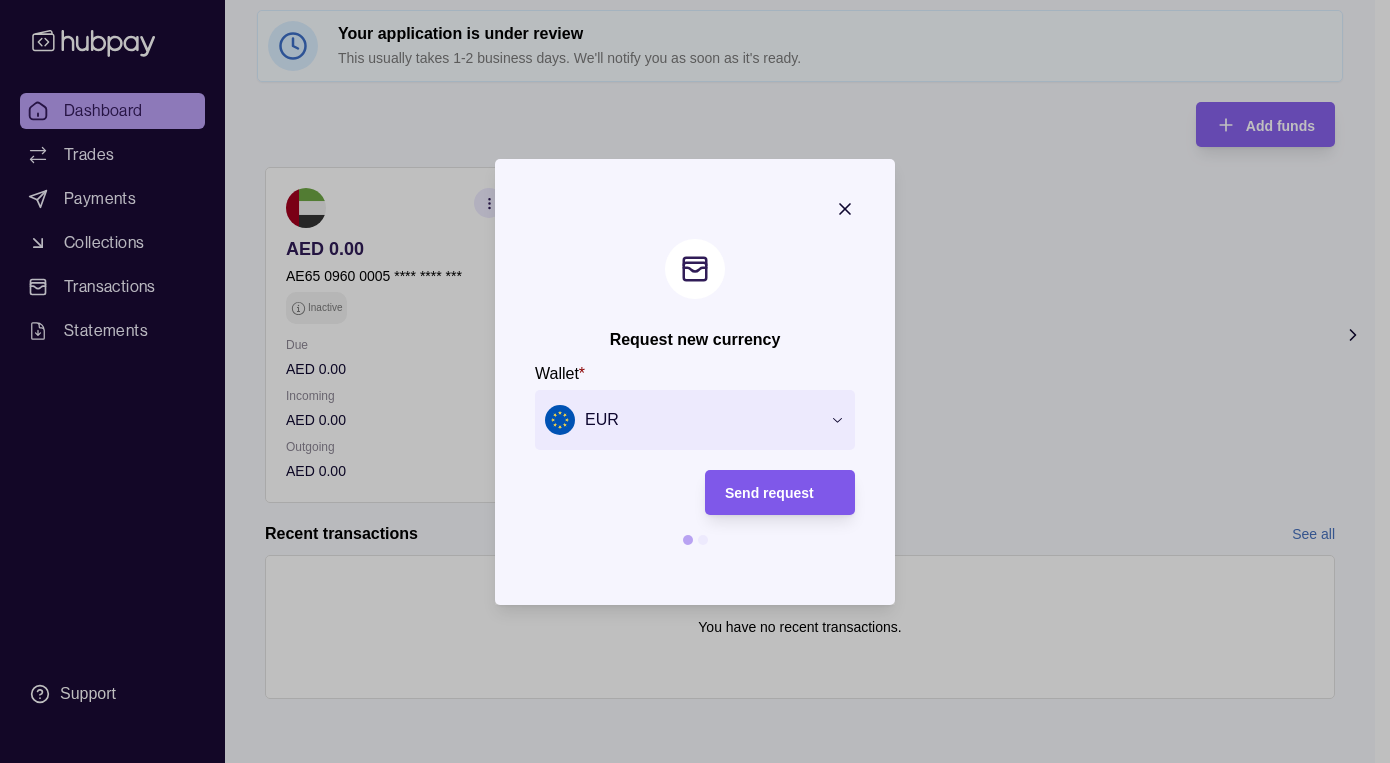 click on "Send request" at bounding box center [769, 493] 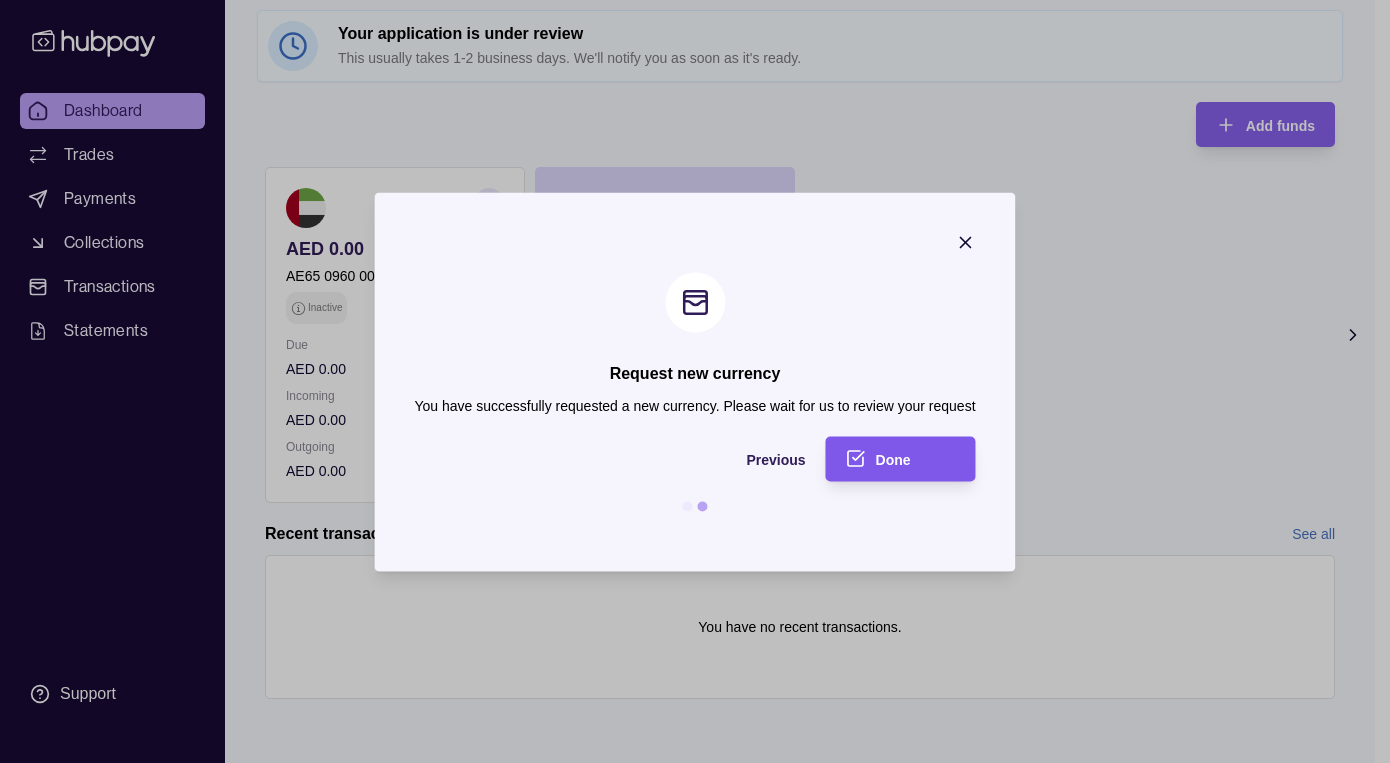 click on "Done" at bounding box center (916, 459) 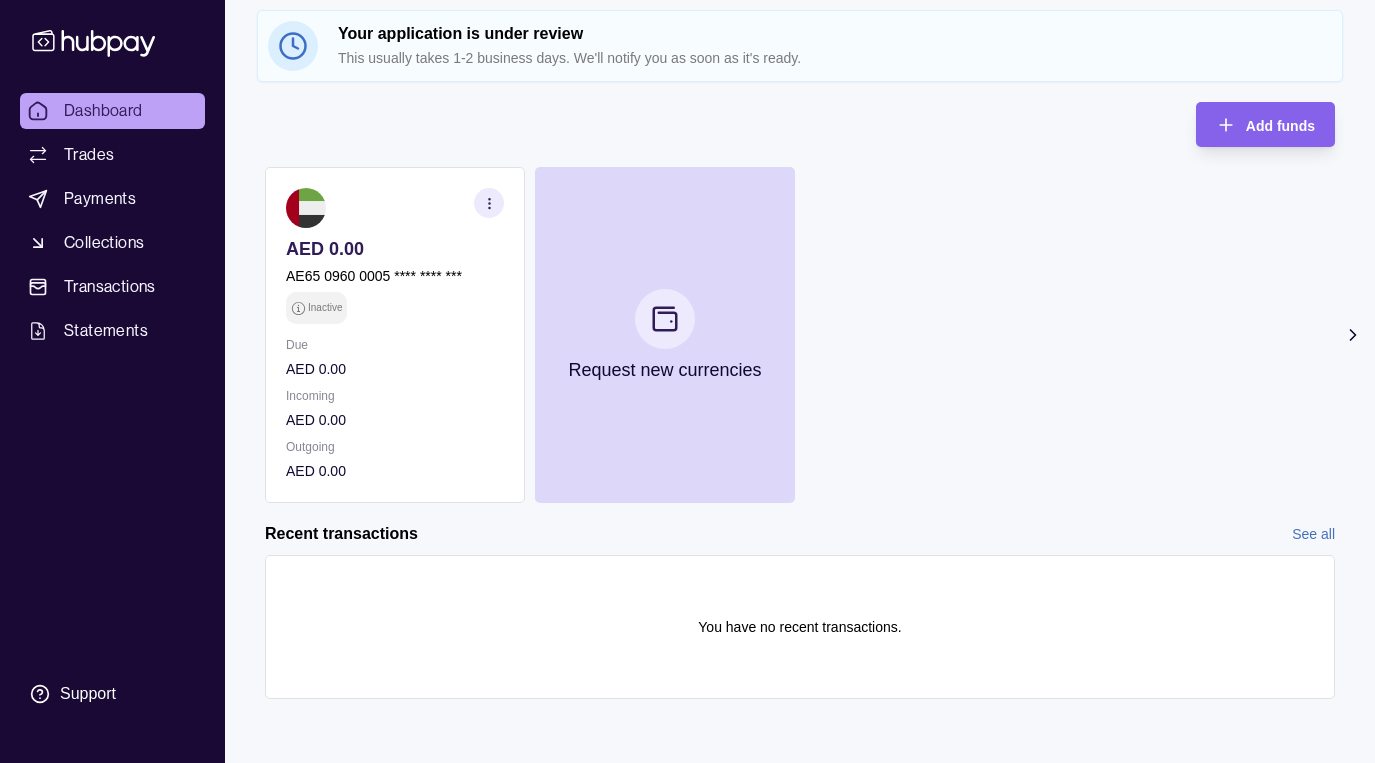 click on "AED 0.00 AE65 0960 0005 **** **** *** Inactive Due AED 0.00 Incoming AED 0.00 Outgoing AED 0.00 Request new currencies" at bounding box center (800, 335) 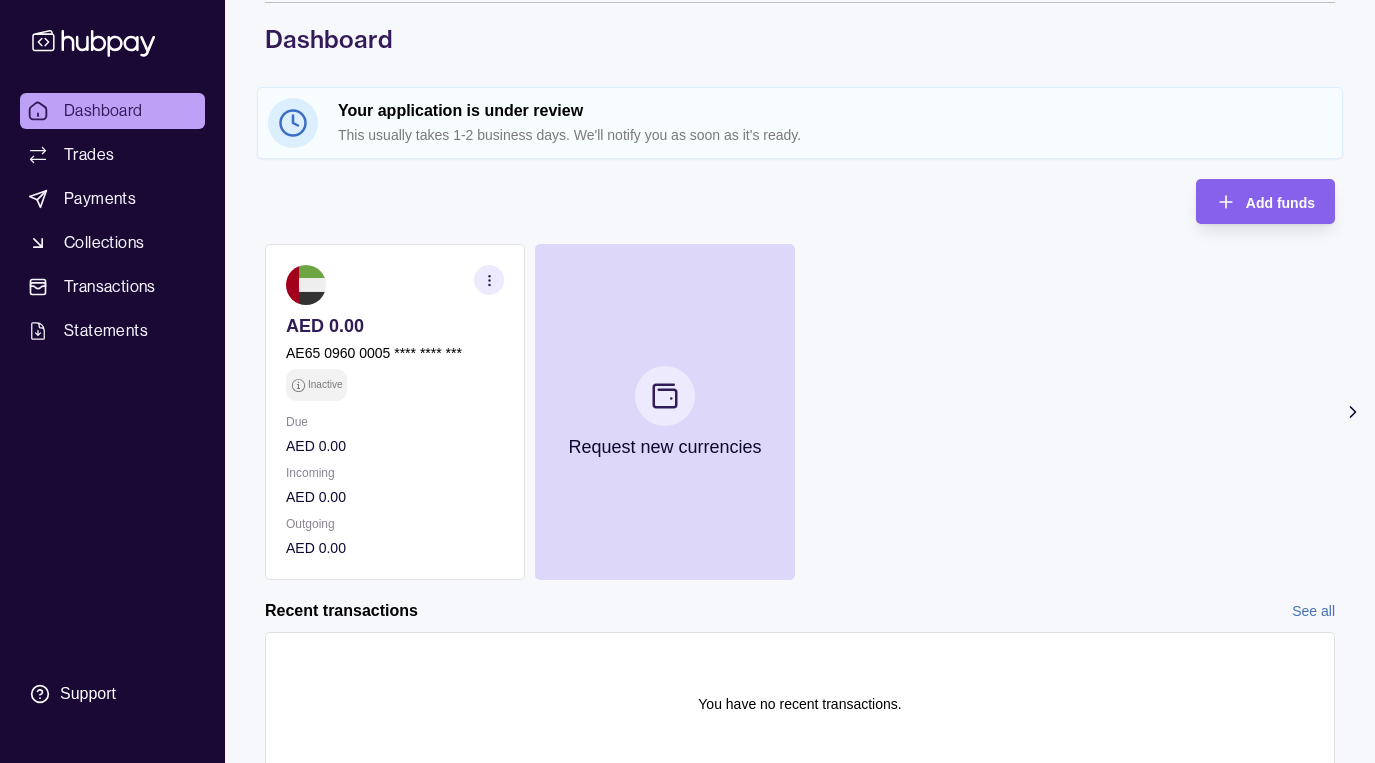 scroll, scrollTop: 154, scrollLeft: 0, axis: vertical 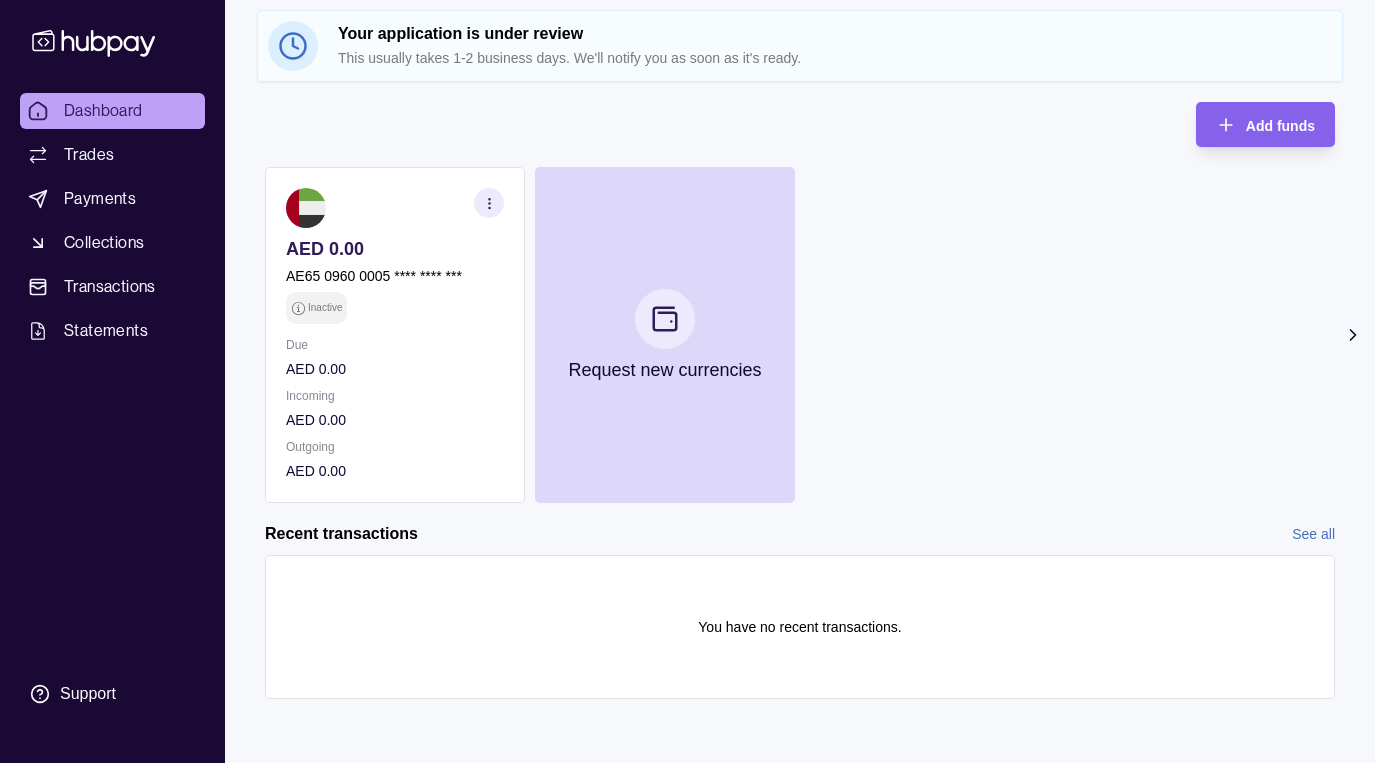click on "AED 0.00 AE65 0960 0005 **** **** *** Inactive Due AED 0.00 Incoming AED 0.00 Outgoing AED 0.00 Request new currencies" at bounding box center (800, 335) 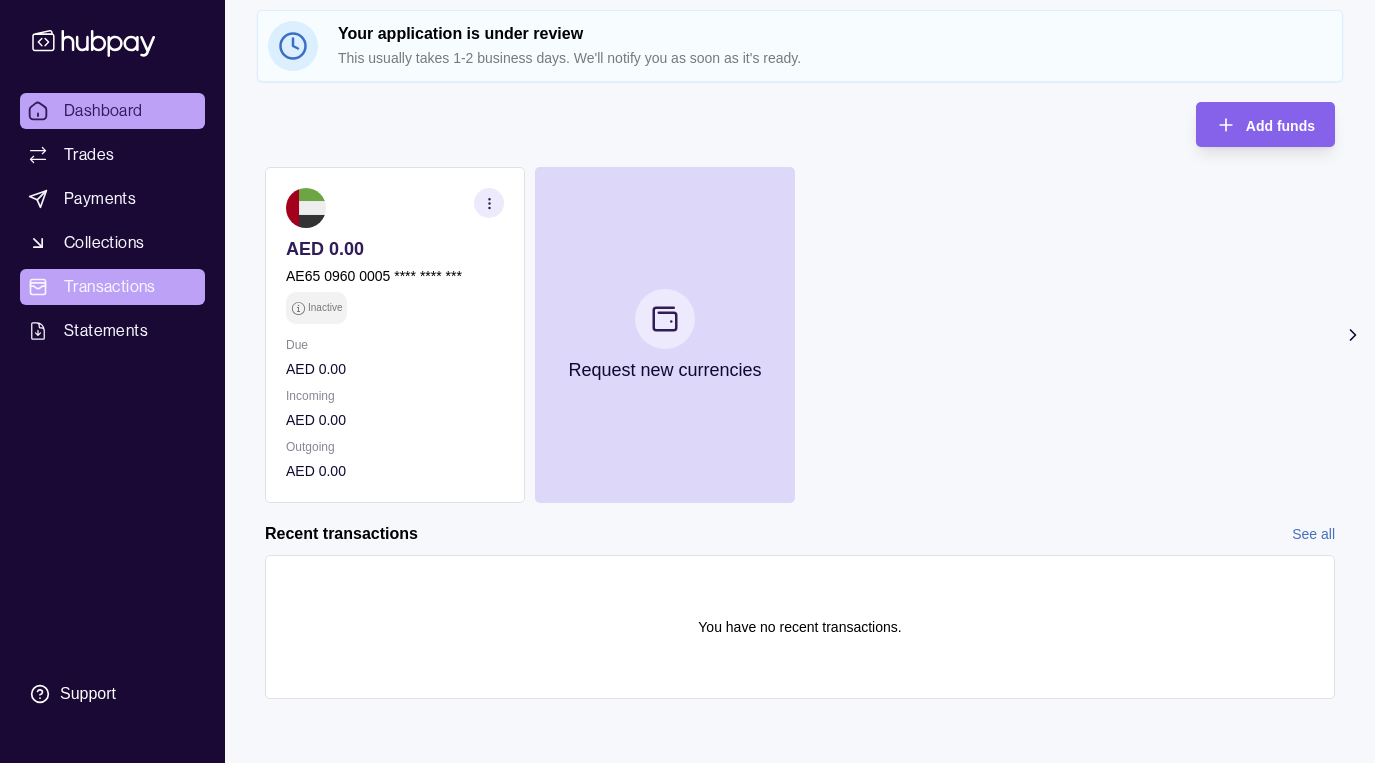 click on "Transactions" at bounding box center [110, 287] 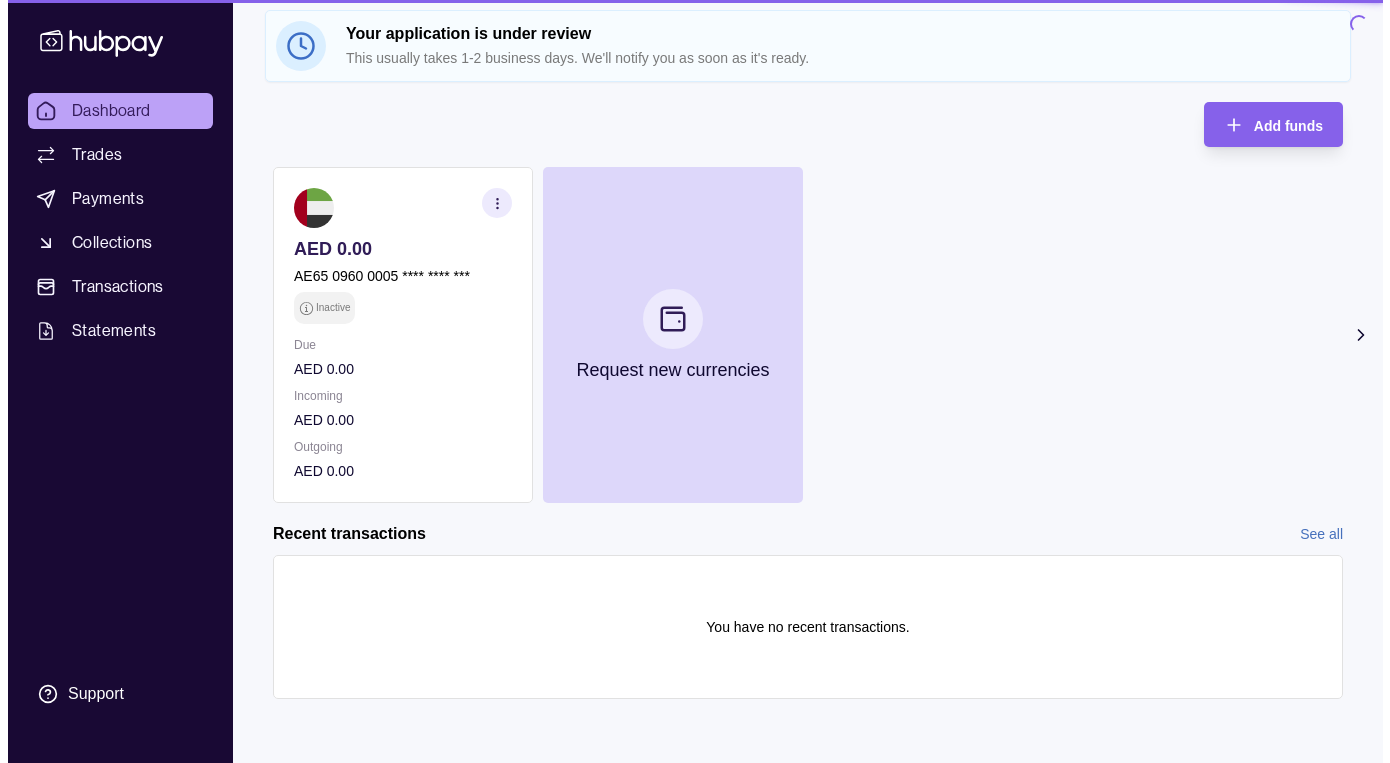 scroll, scrollTop: 0, scrollLeft: 0, axis: both 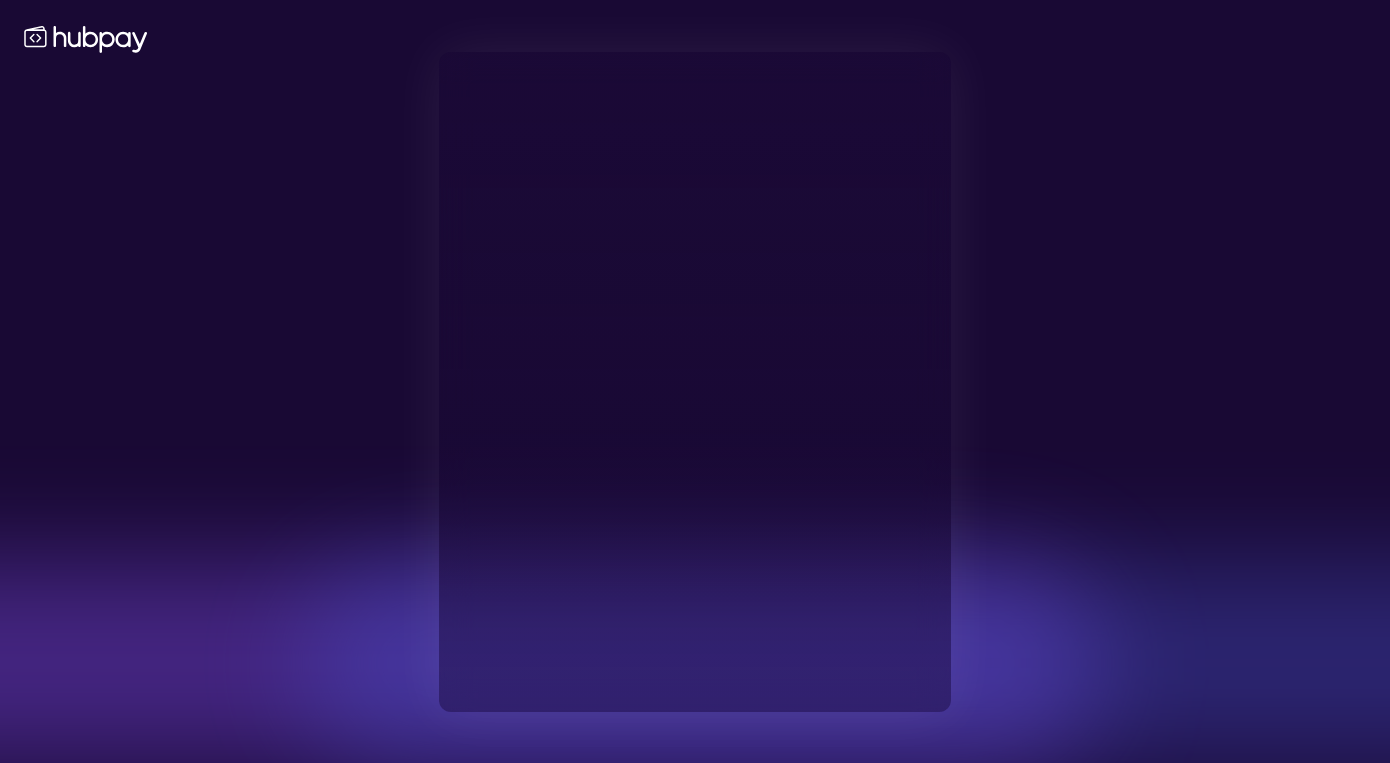 type on "**********" 